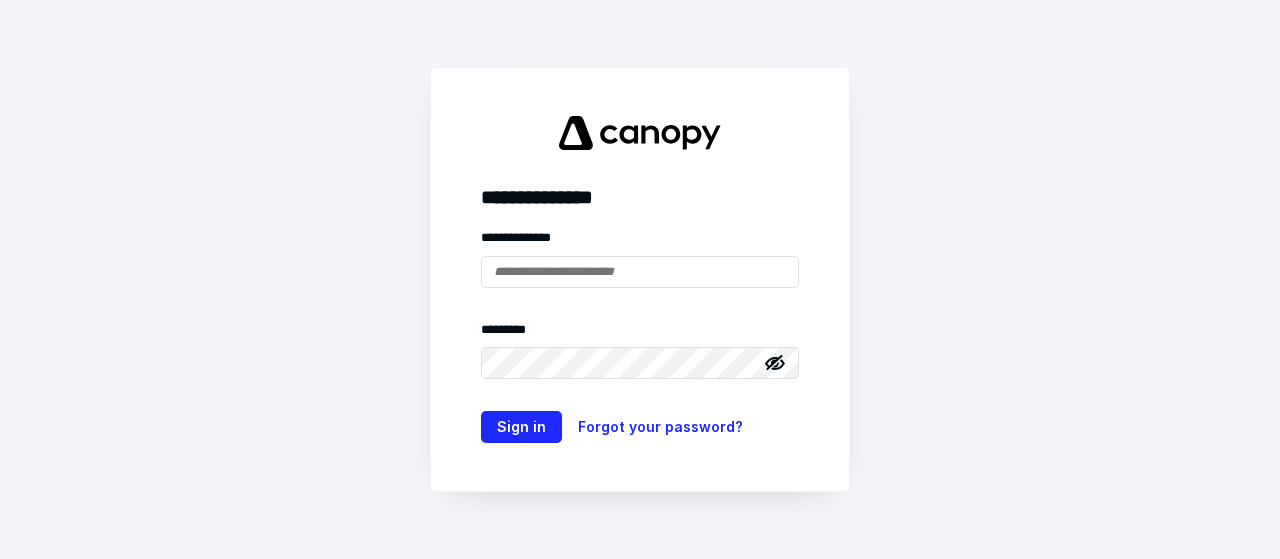 scroll, scrollTop: 0, scrollLeft: 0, axis: both 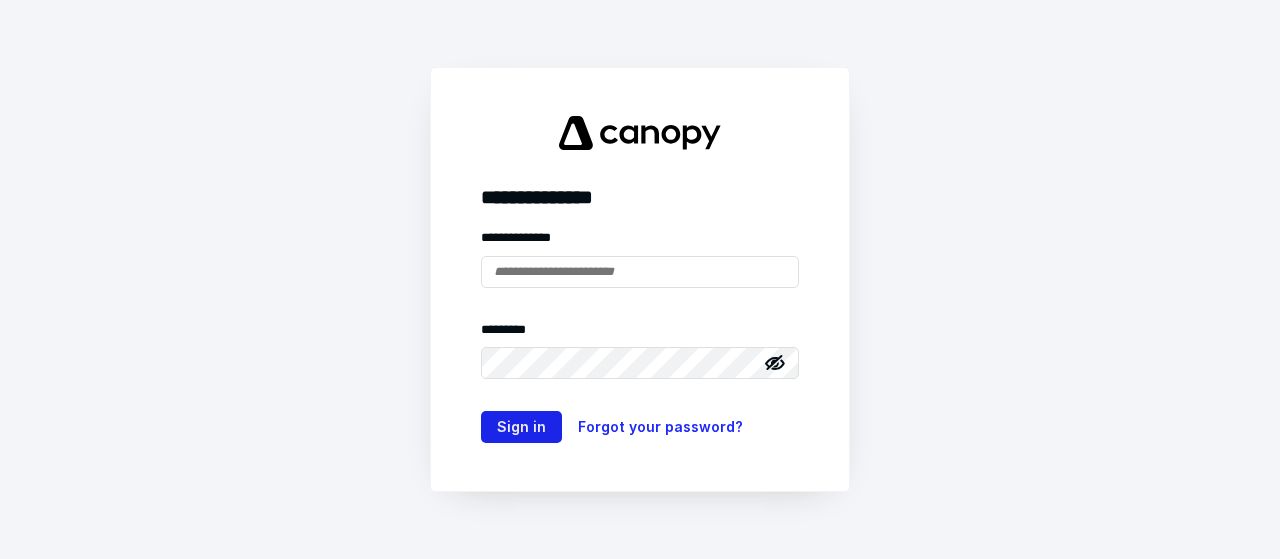 type on "**********" 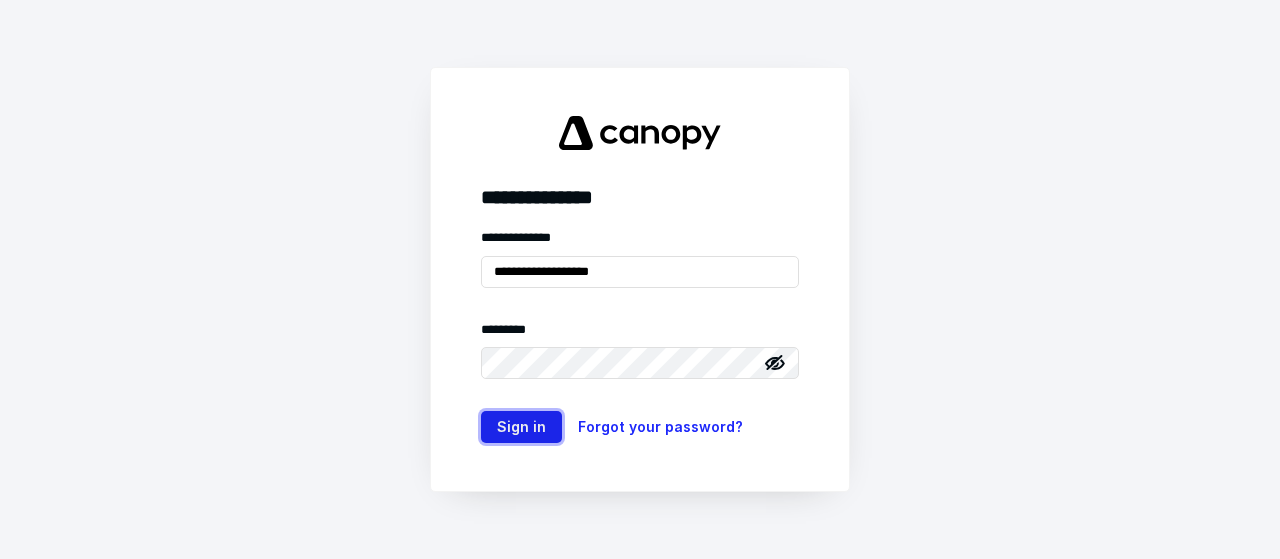 click on "Sign in" at bounding box center (521, 427) 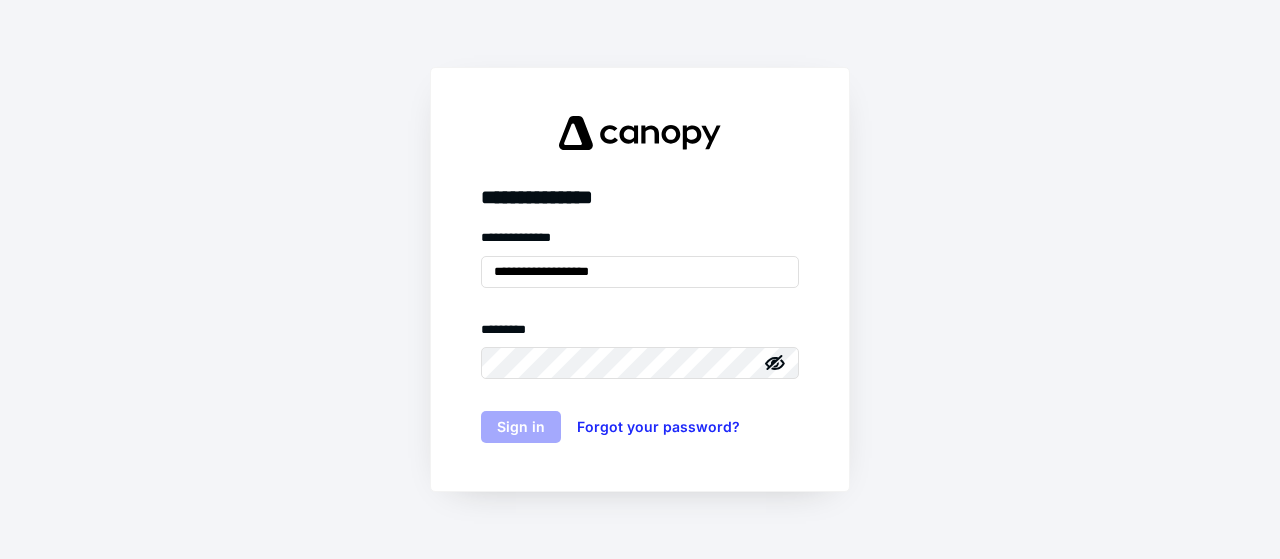 scroll, scrollTop: 0, scrollLeft: 0, axis: both 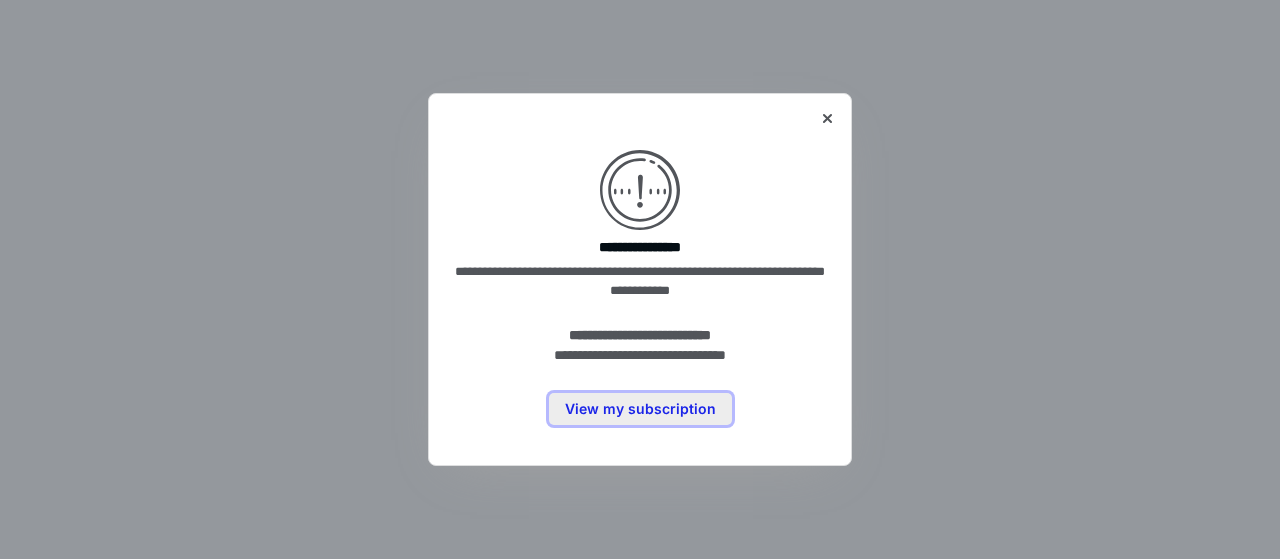 click on "View my subscription" at bounding box center [640, 409] 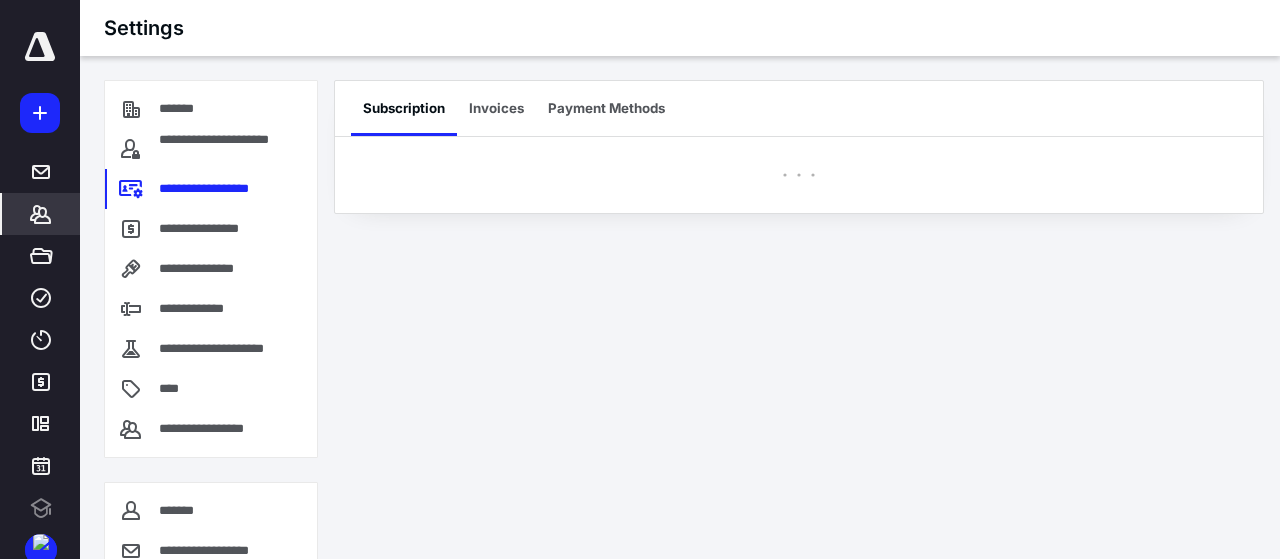scroll, scrollTop: 0, scrollLeft: 0, axis: both 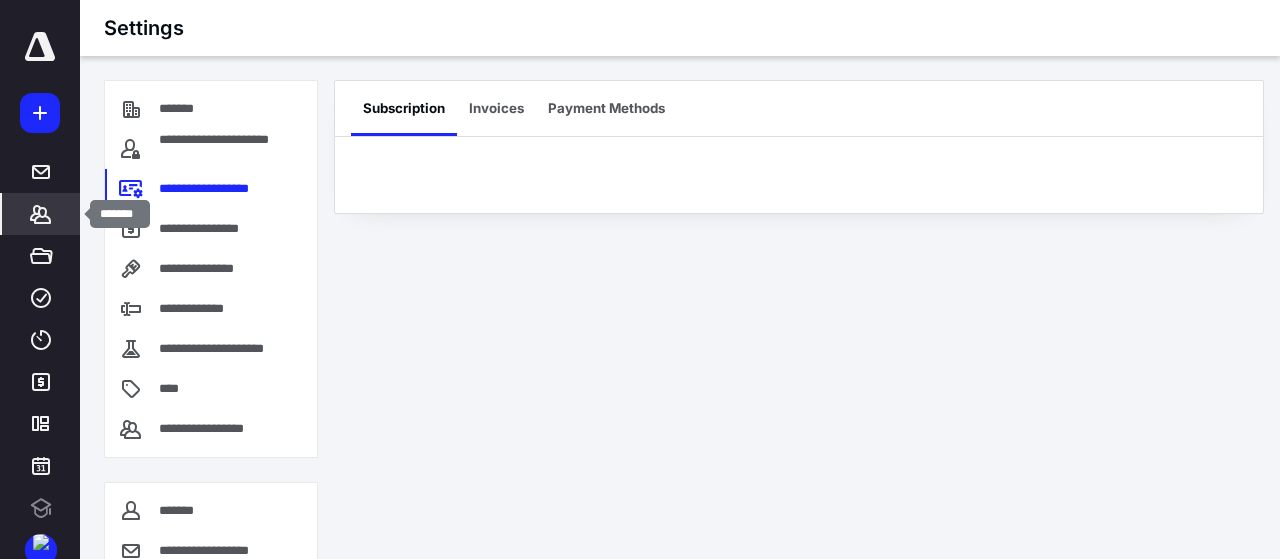 click 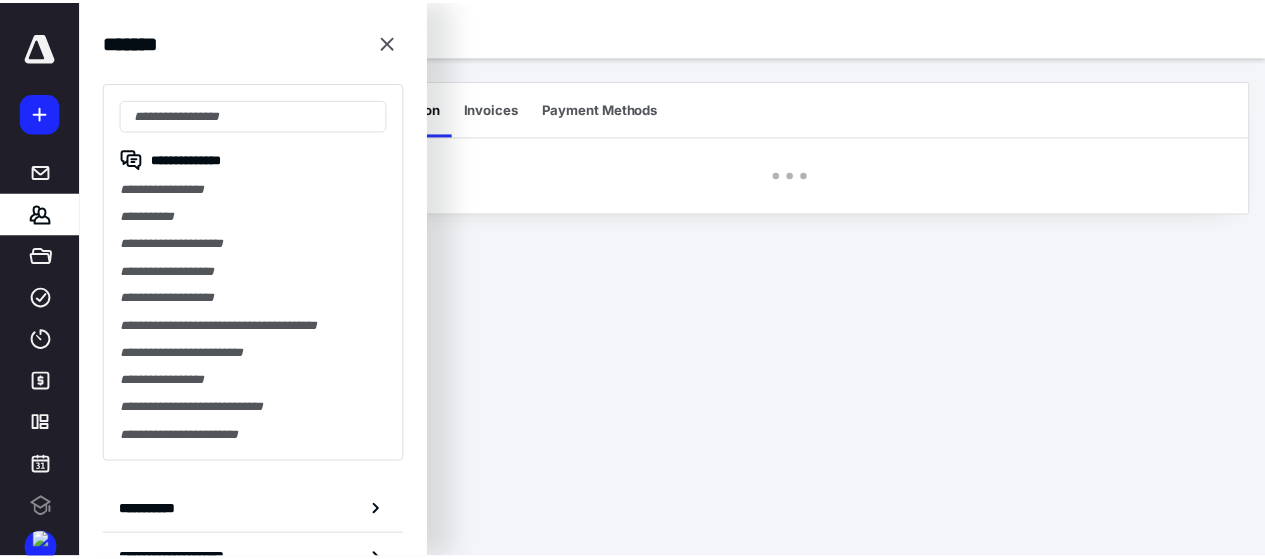 scroll, scrollTop: 0, scrollLeft: 0, axis: both 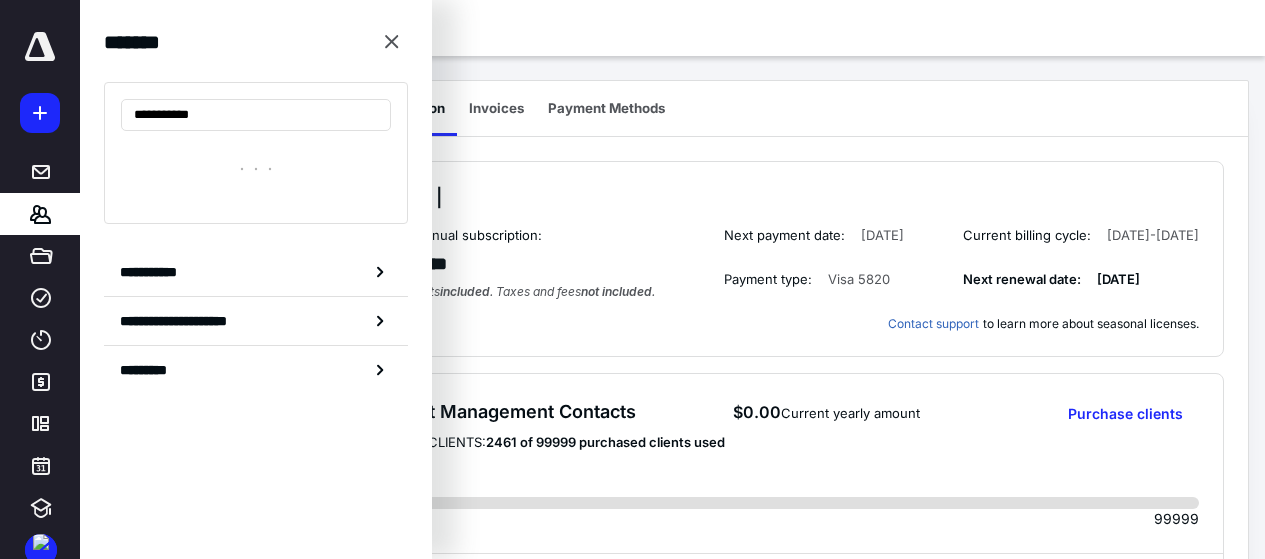 type on "**********" 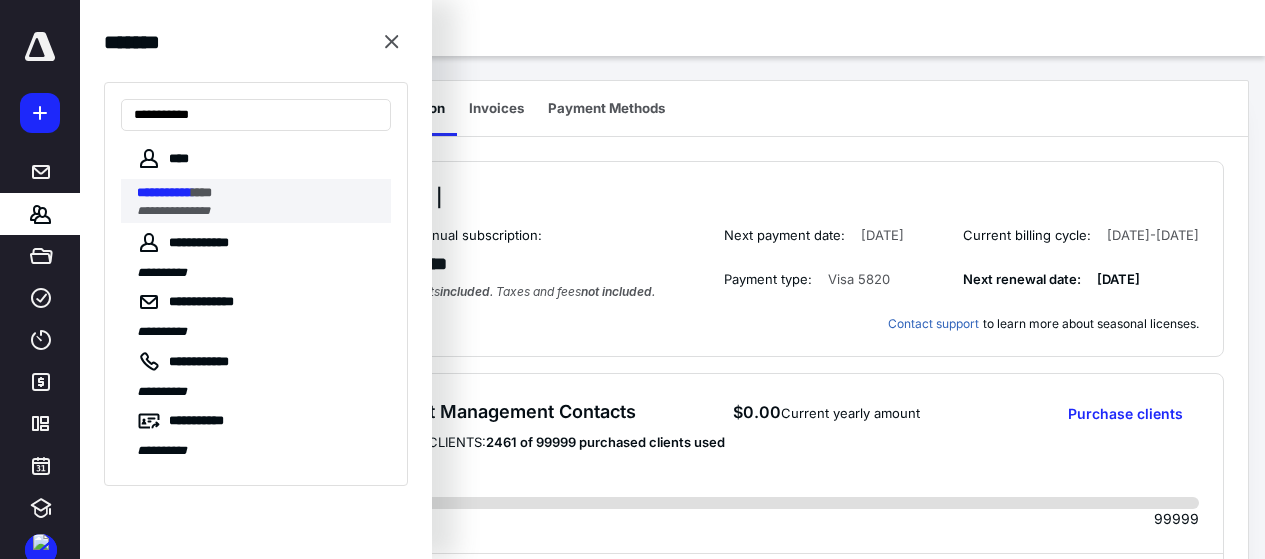 click on "**********" at bounding box center (164, 192) 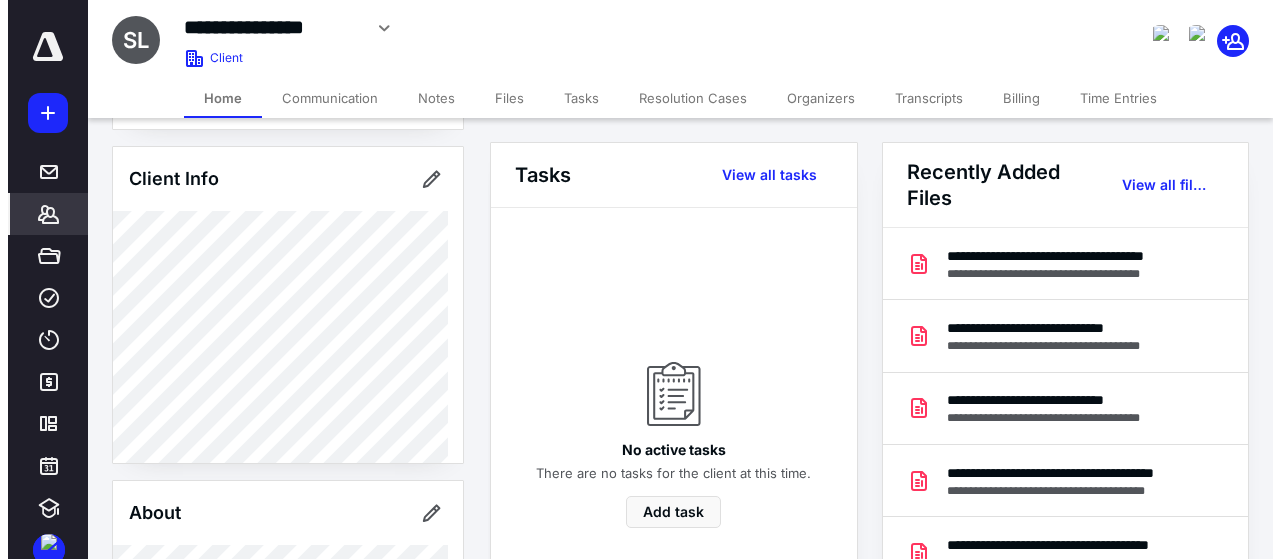 scroll, scrollTop: 200, scrollLeft: 0, axis: vertical 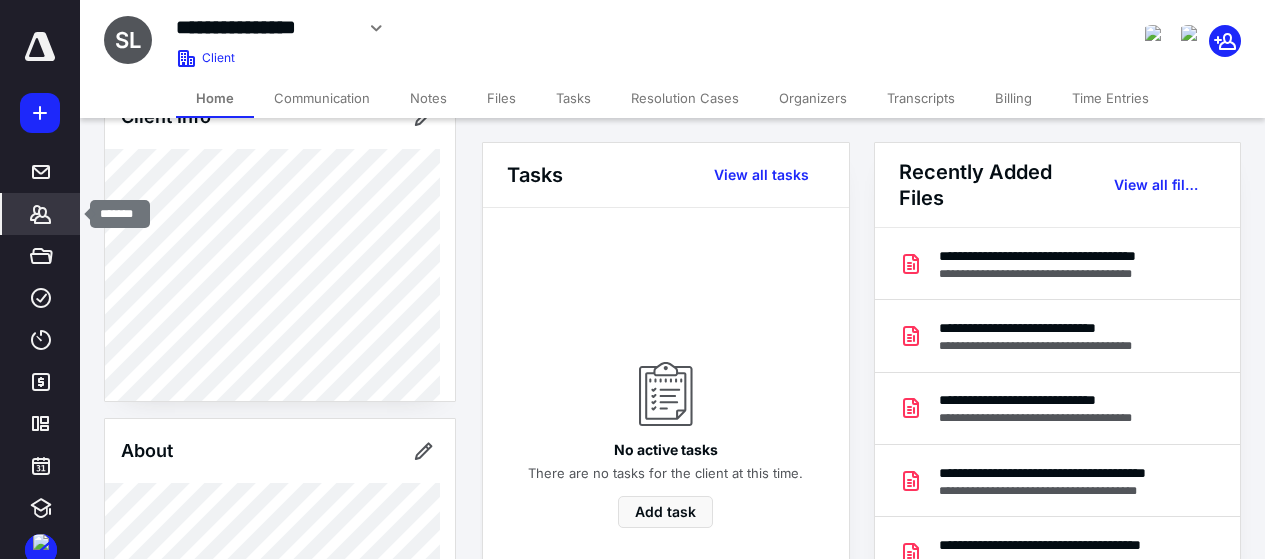 click on "*******" at bounding box center [41, 214] 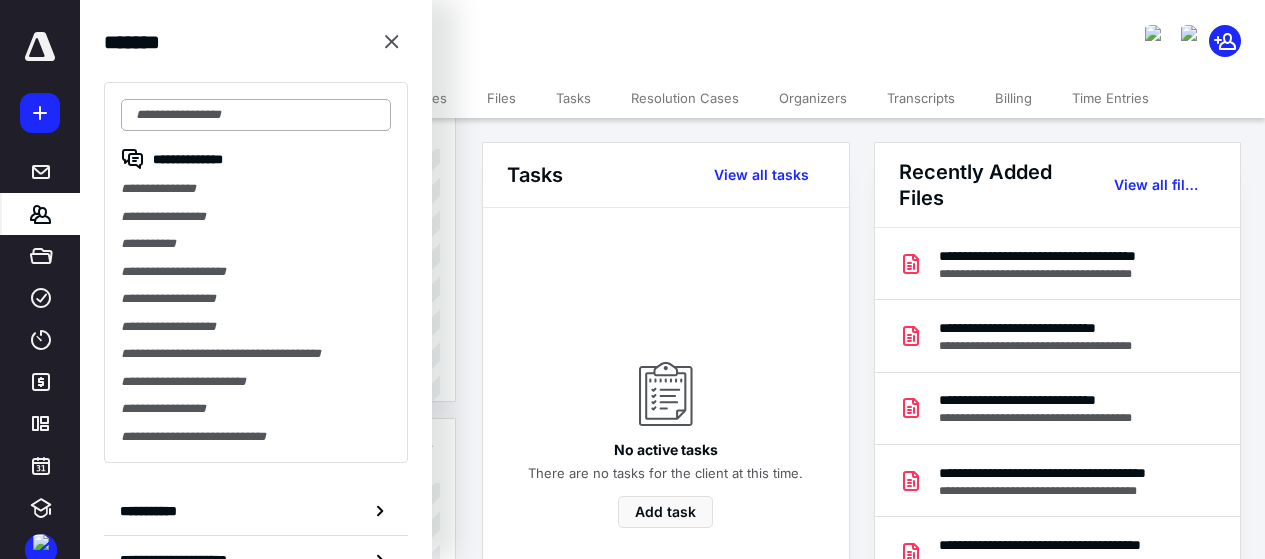 click at bounding box center [256, 115] 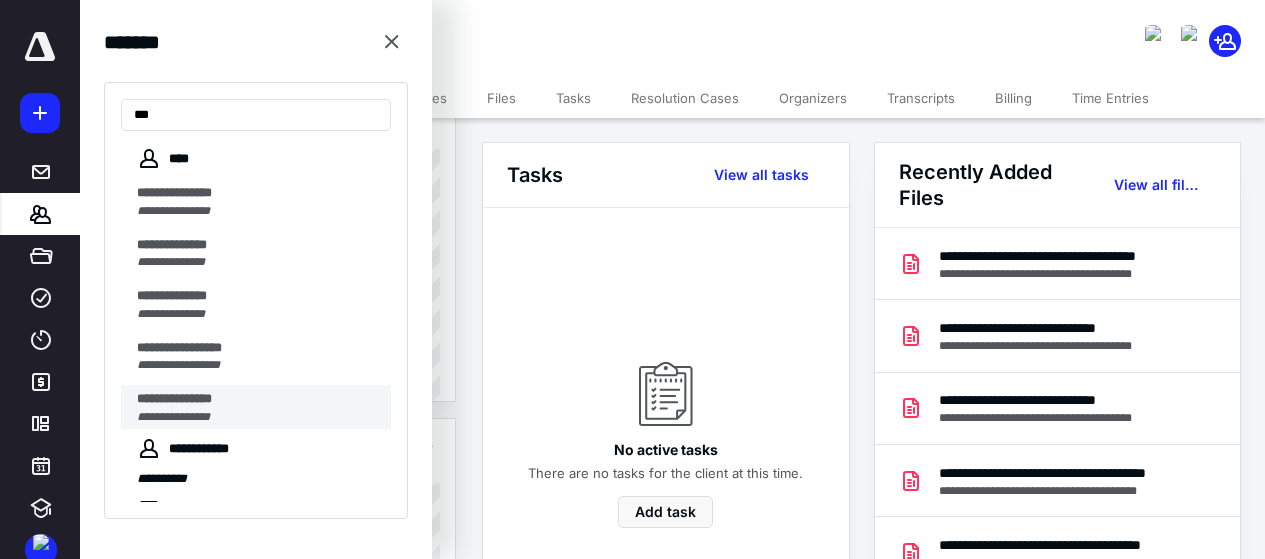 type on "**" 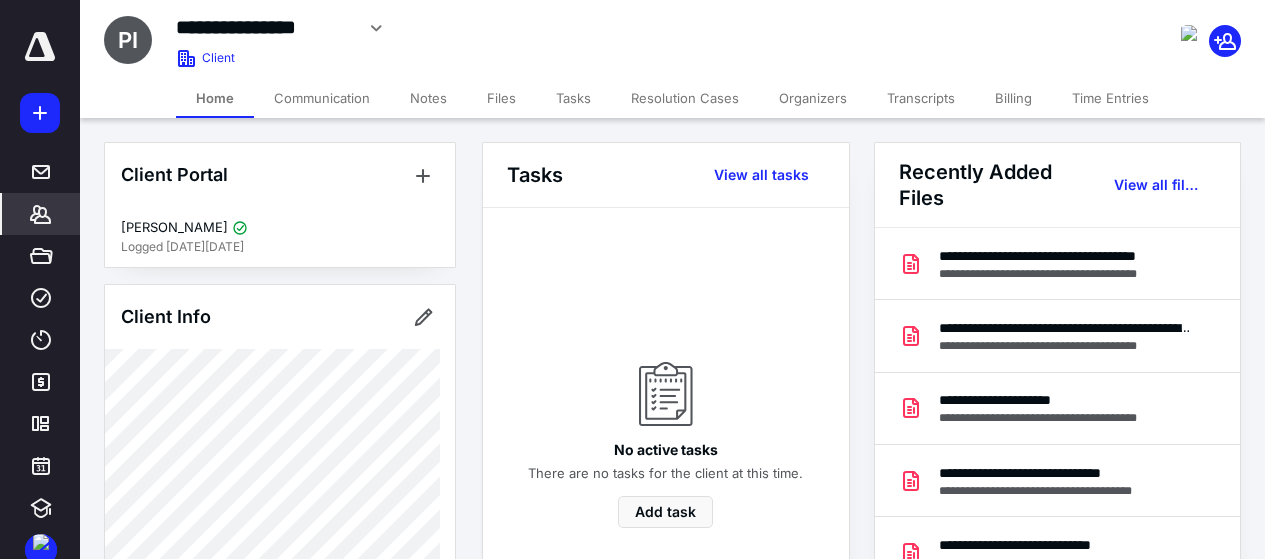 click on "Files" at bounding box center [501, 98] 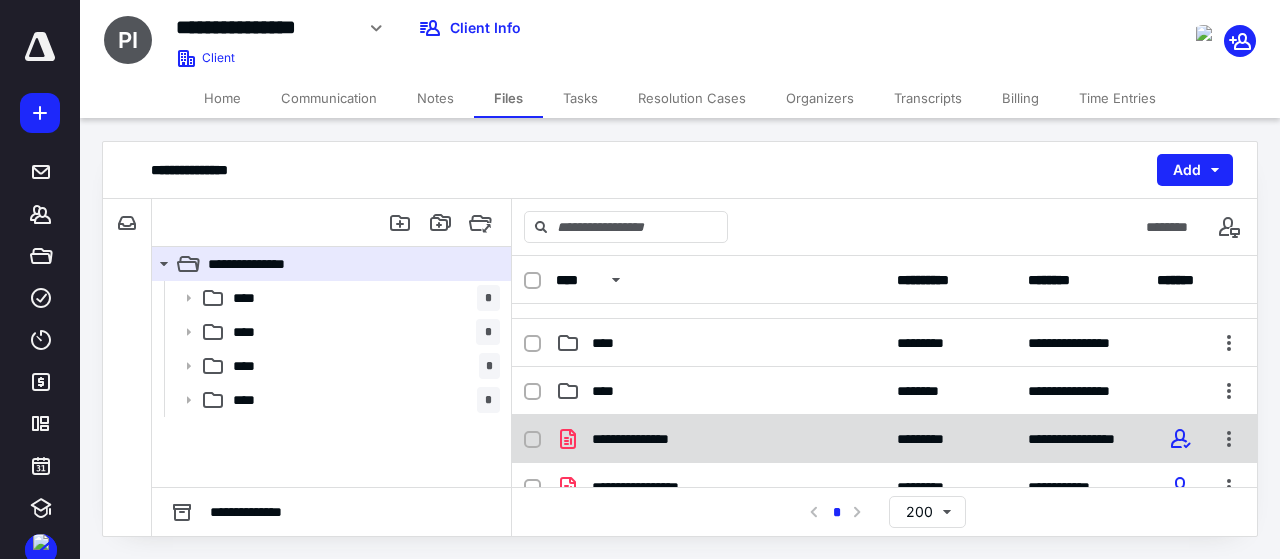 scroll, scrollTop: 100, scrollLeft: 0, axis: vertical 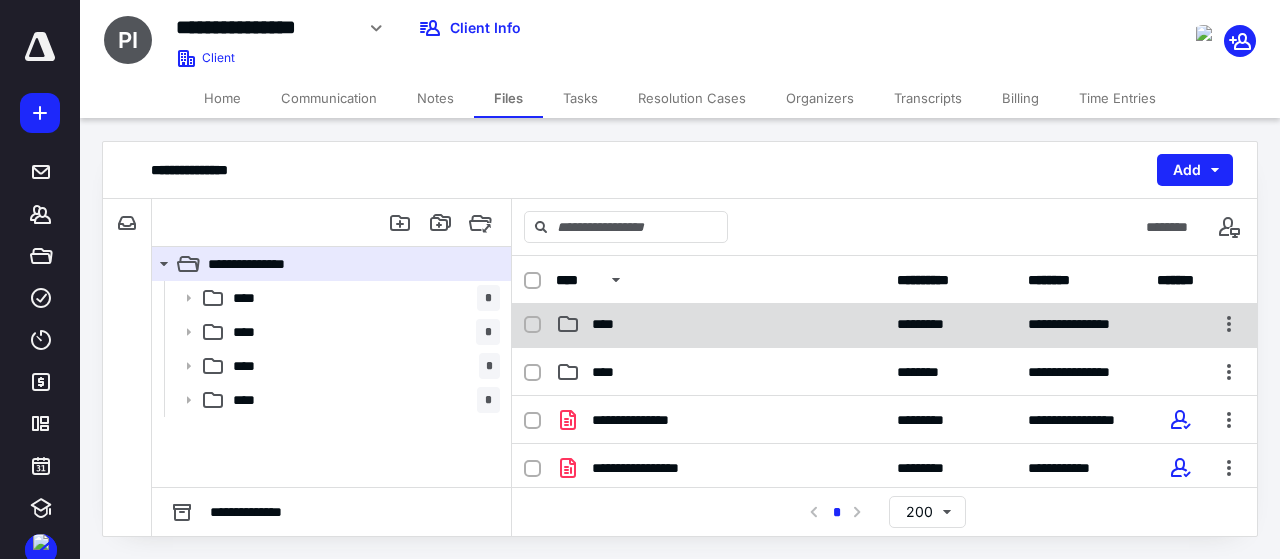 click on "****" at bounding box center [609, 324] 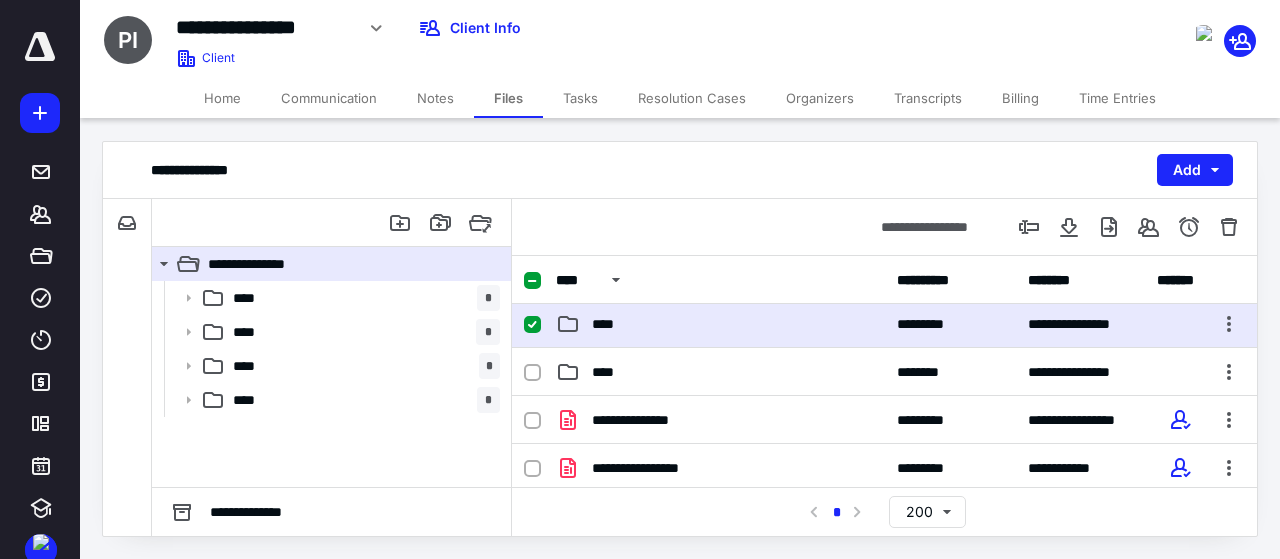 click 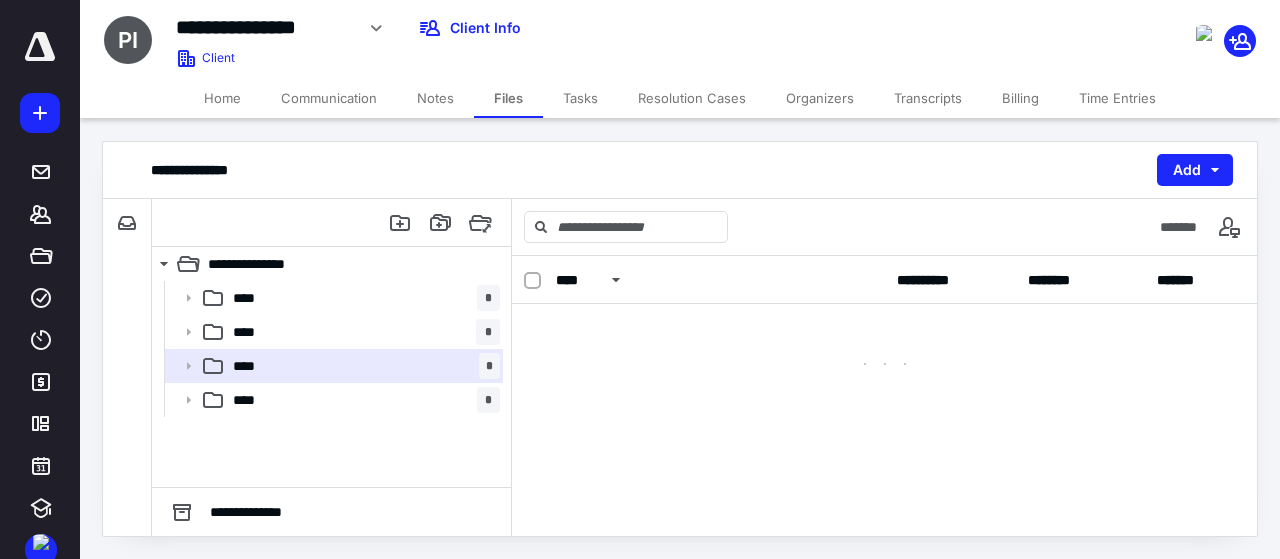 scroll, scrollTop: 0, scrollLeft: 0, axis: both 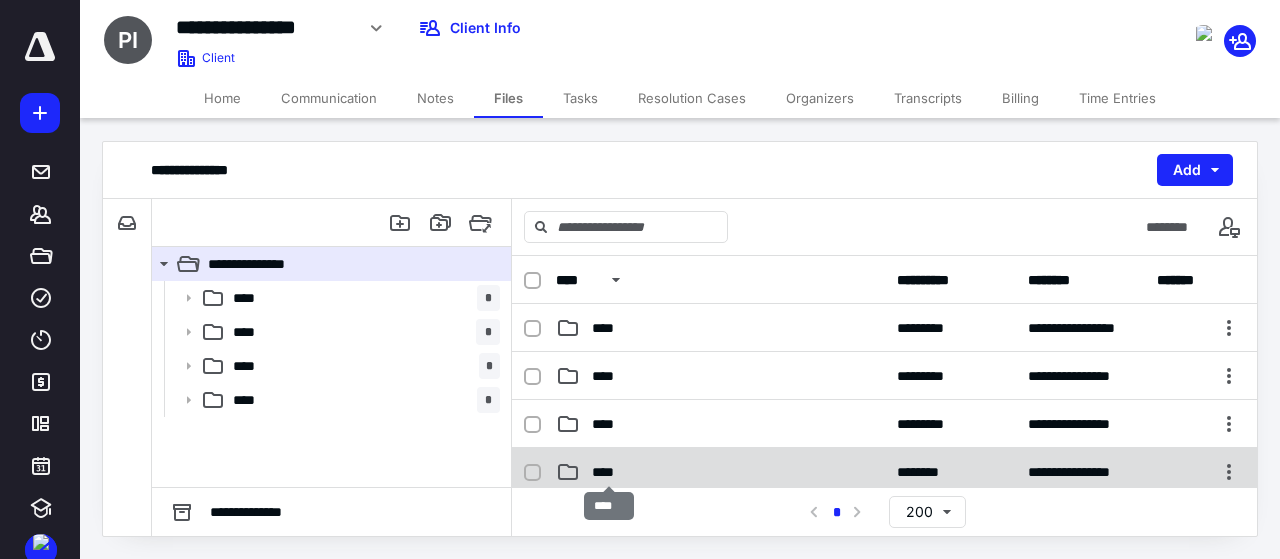 click on "****" at bounding box center (609, 472) 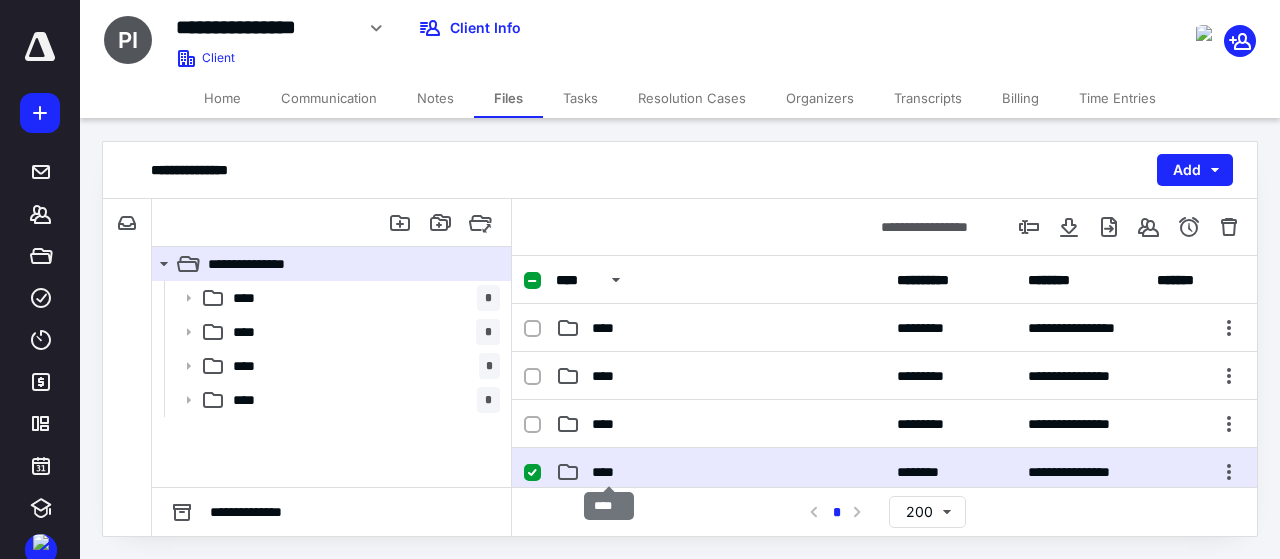 click on "****" at bounding box center [609, 472] 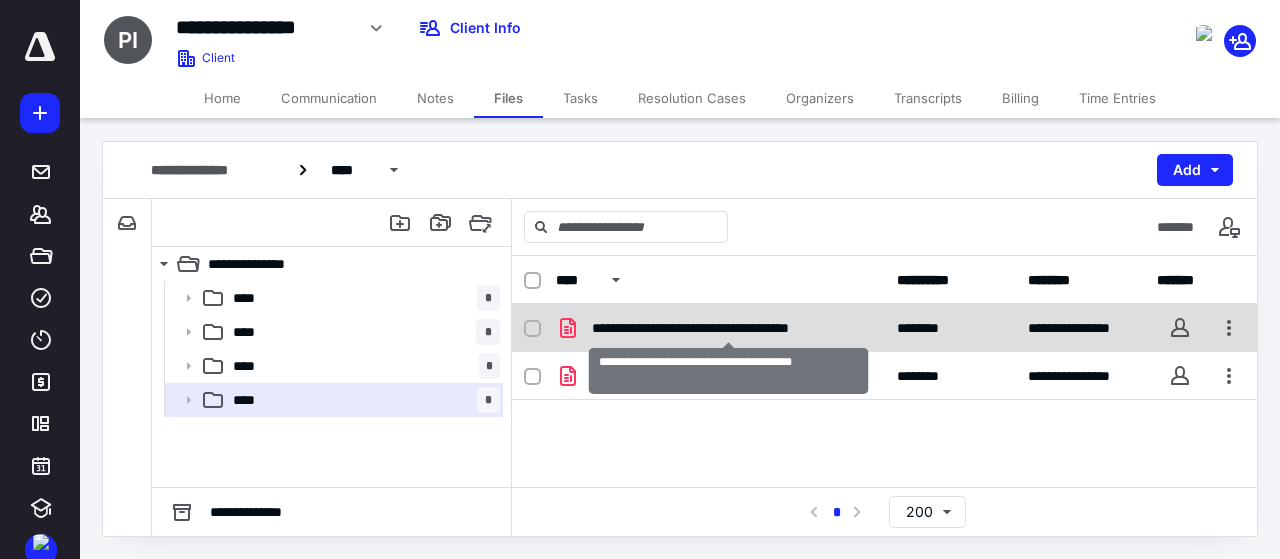 click on "**********" at bounding box center (728, 328) 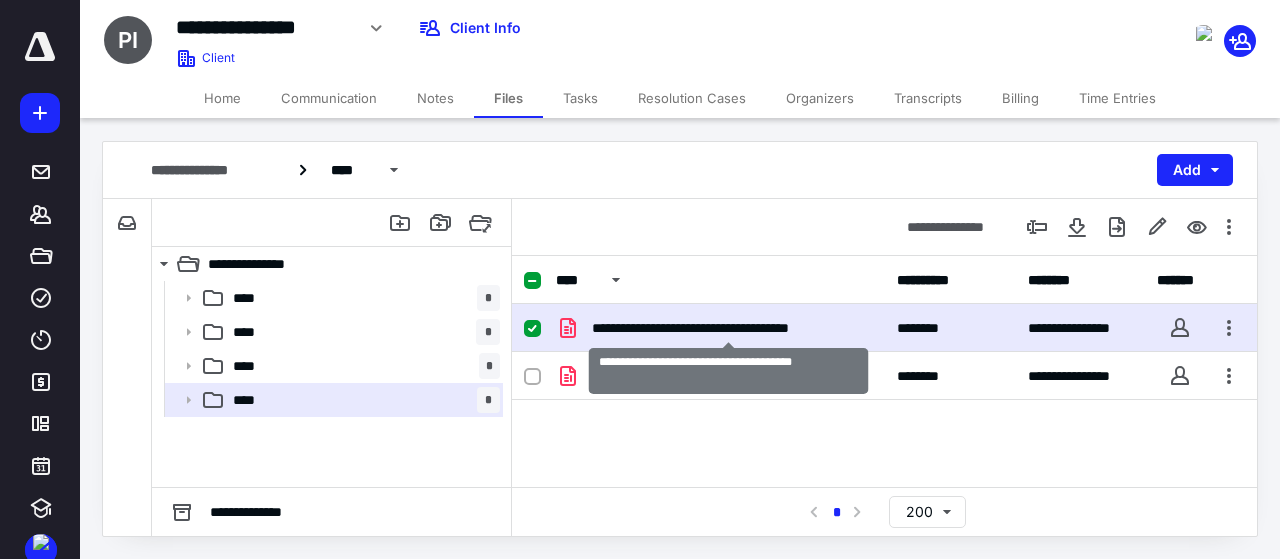 click on "**********" at bounding box center (728, 328) 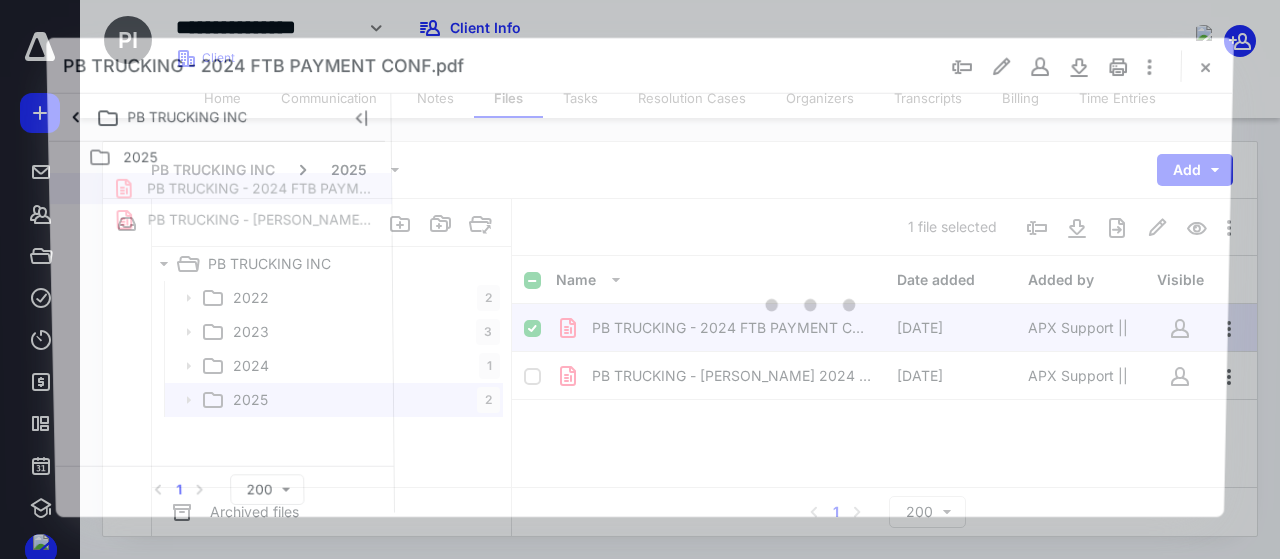 scroll, scrollTop: 0, scrollLeft: 0, axis: both 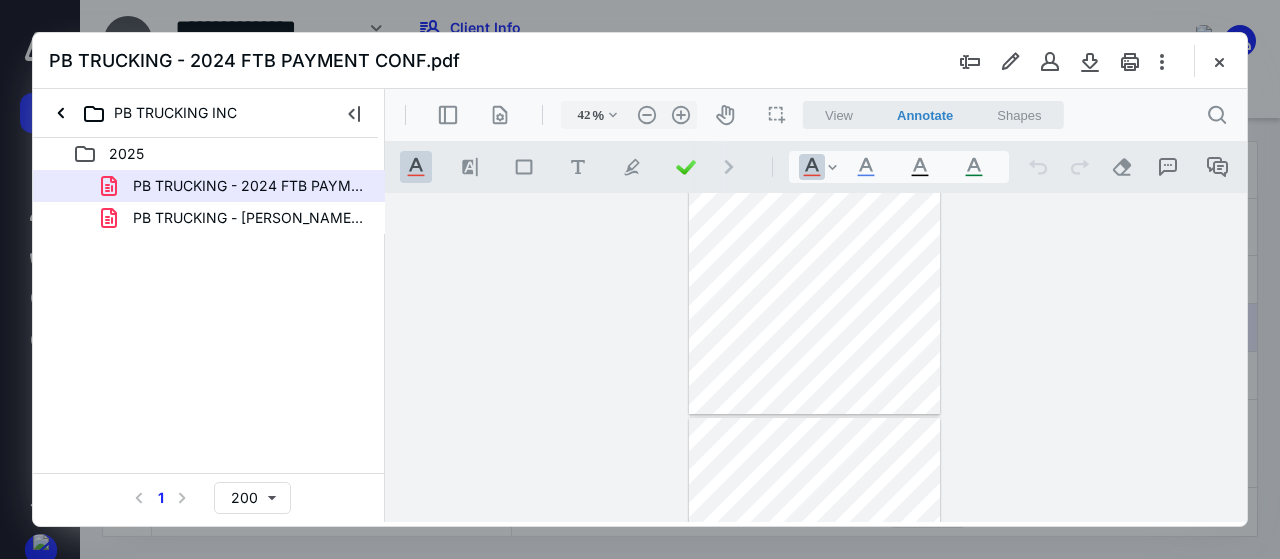 click on "PB TRUCKING - JOSE BONILLA 2024 FTB PAYMENT CONF.pdf" at bounding box center (249, 218) 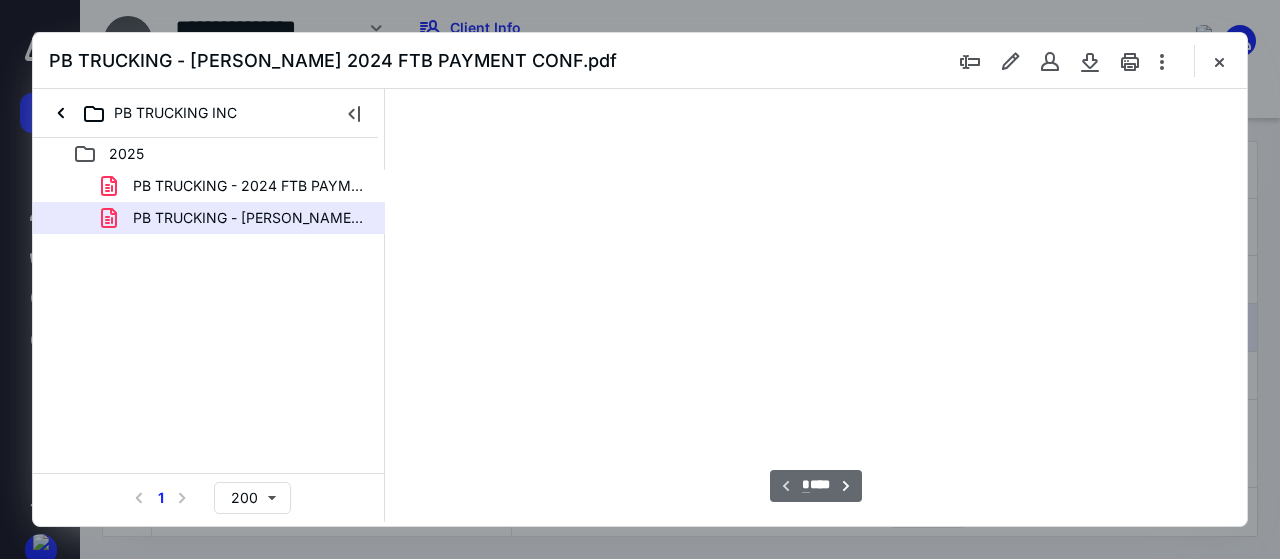 scroll, scrollTop: 106, scrollLeft: 0, axis: vertical 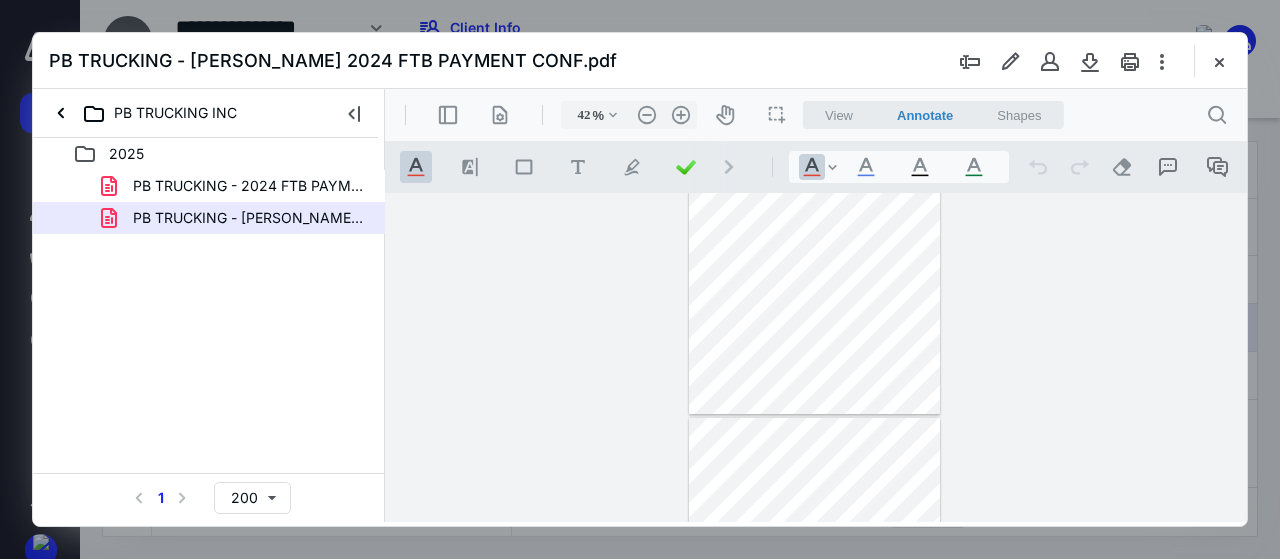 click at bounding box center [815, 252] 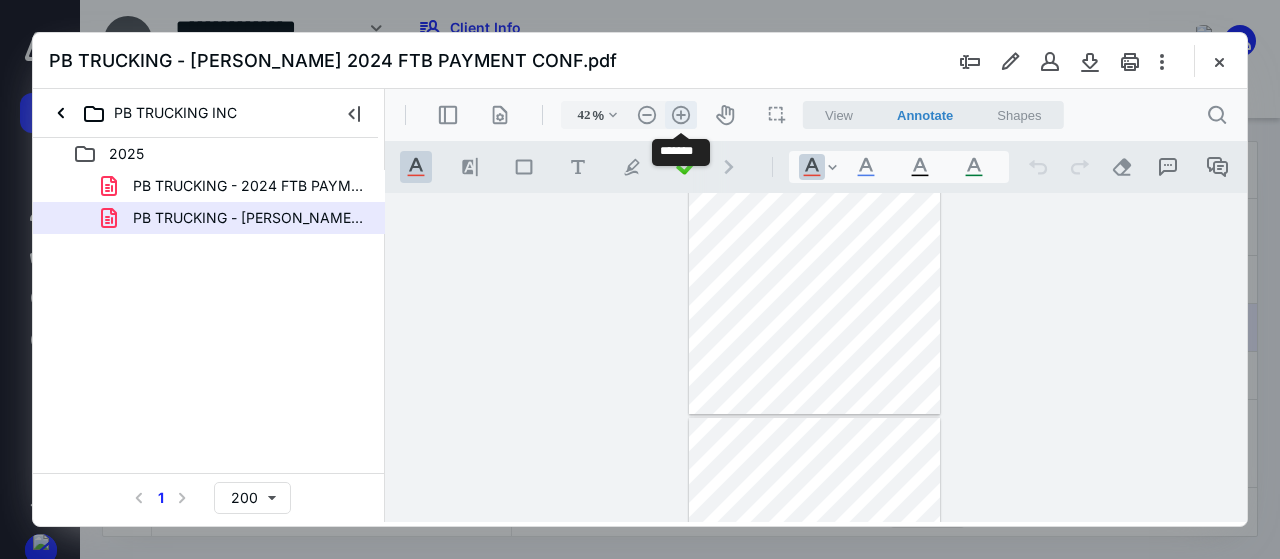 click on ".cls-1{fill:#abb0c4;} icon - header - zoom - in - line" at bounding box center [681, 115] 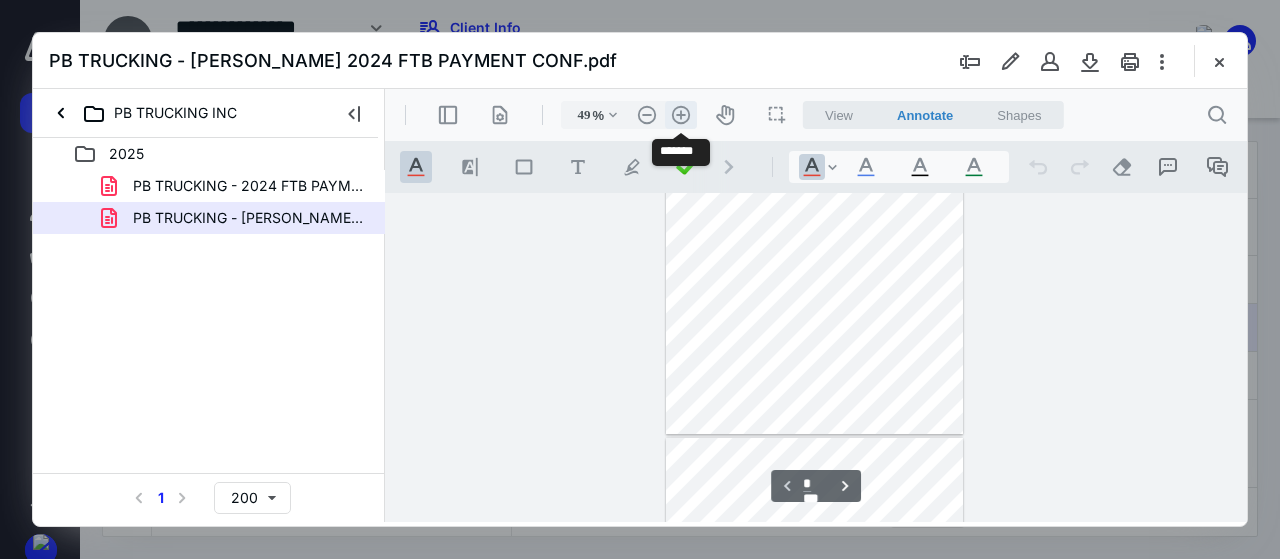 click on ".cls-1{fill:#abb0c4;} icon - header - zoom - in - line" at bounding box center [681, 115] 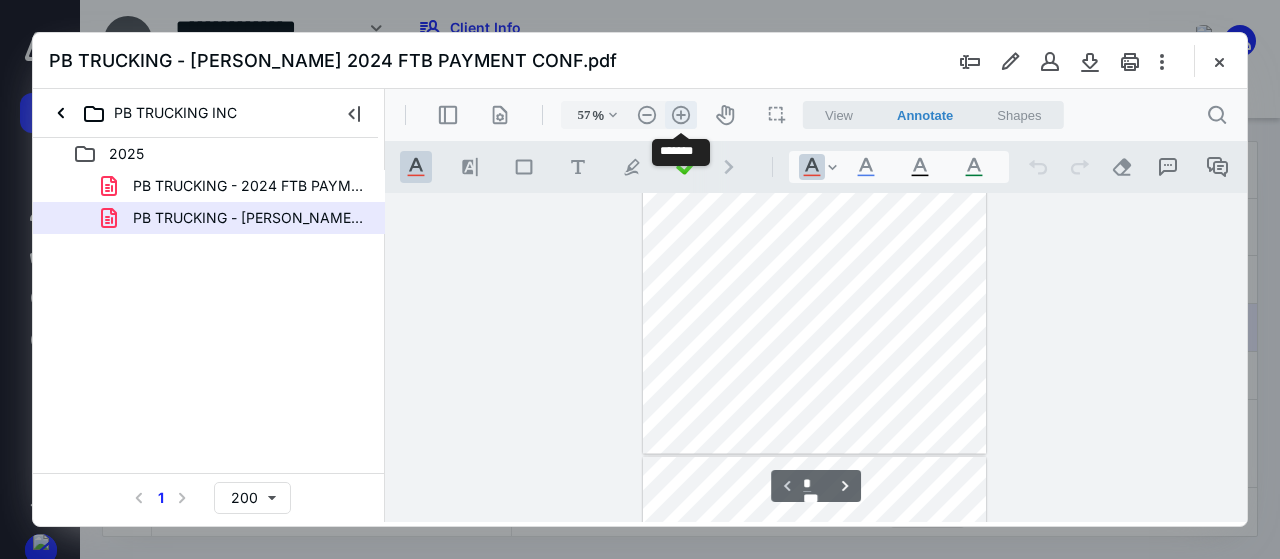 click on ".cls-1{fill:#abb0c4;} icon - header - zoom - in - line" at bounding box center [681, 115] 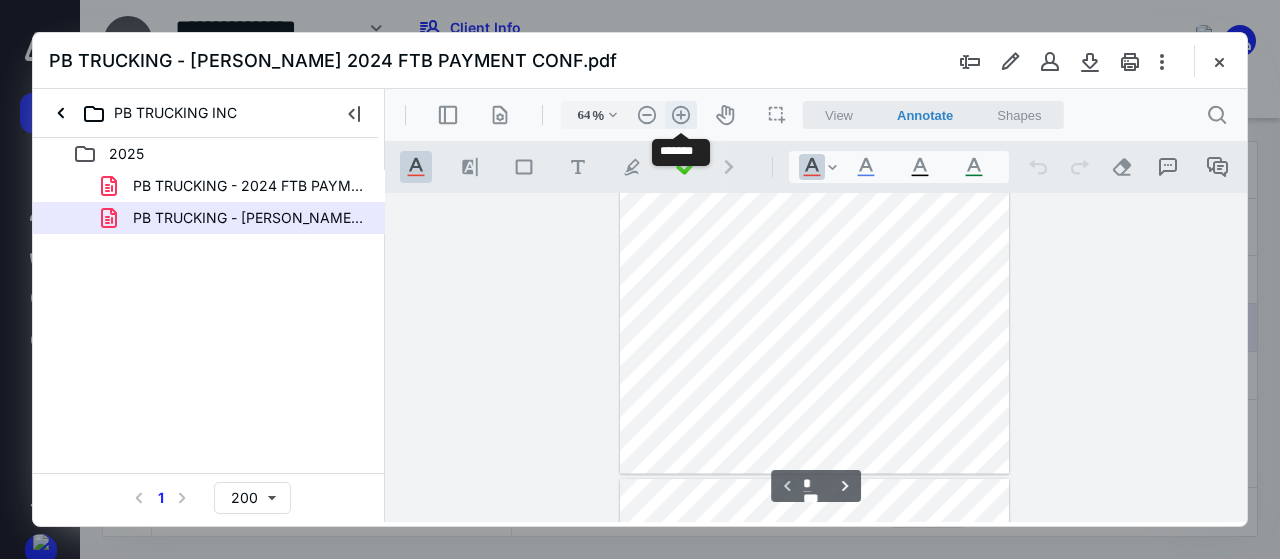 click on ".cls-1{fill:#abb0c4;} icon - header - zoom - in - line" at bounding box center [681, 115] 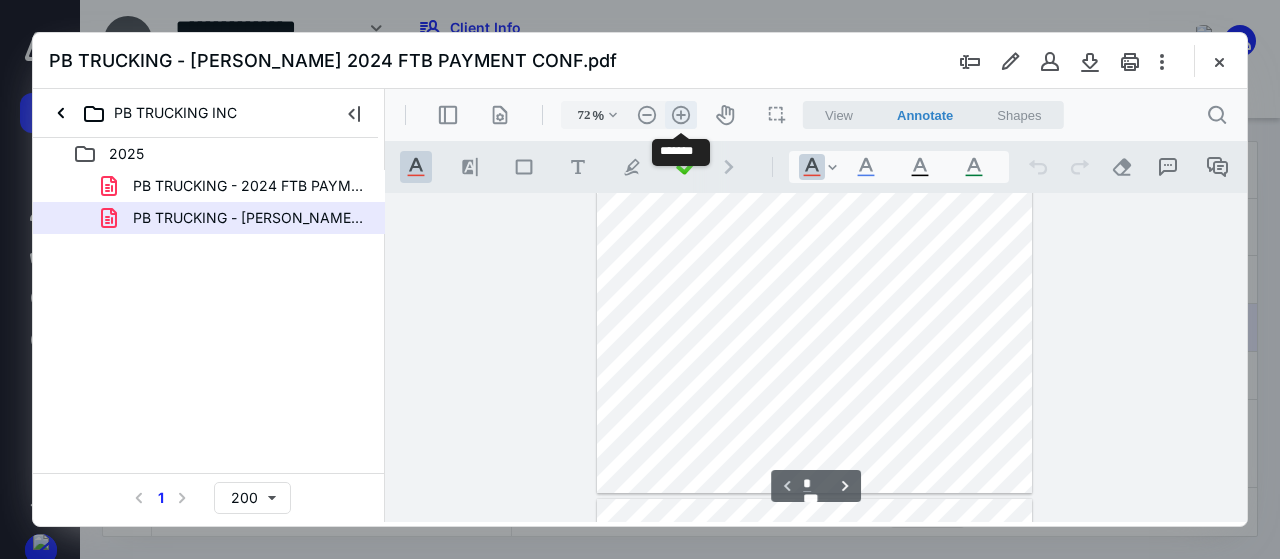 click on ".cls-1{fill:#abb0c4;} icon - header - zoom - in - line" at bounding box center [681, 115] 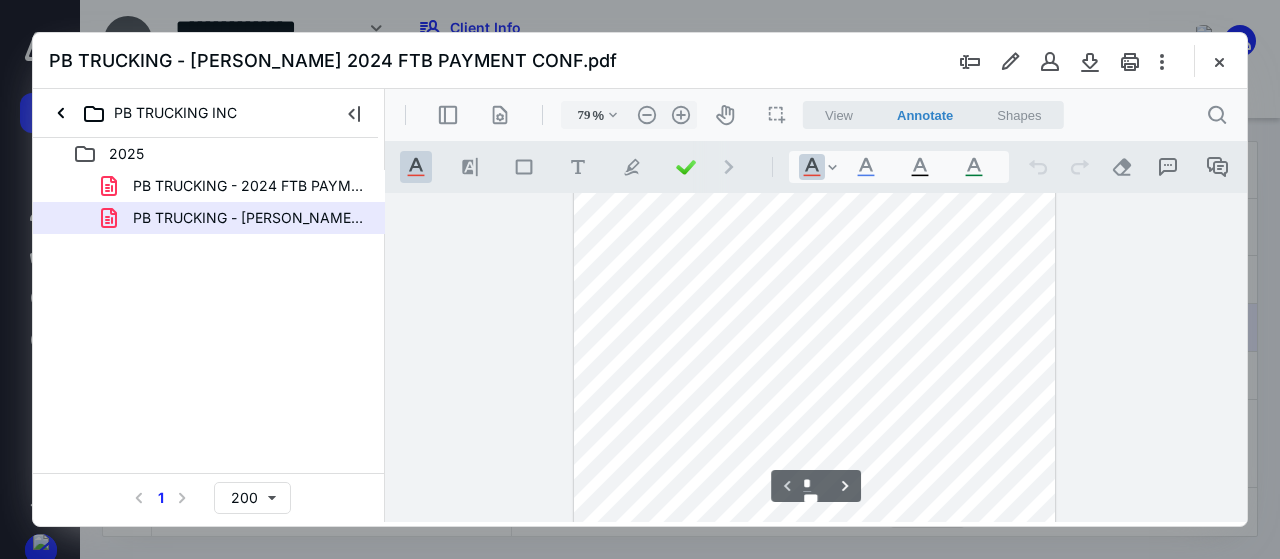 scroll, scrollTop: 0, scrollLeft: 0, axis: both 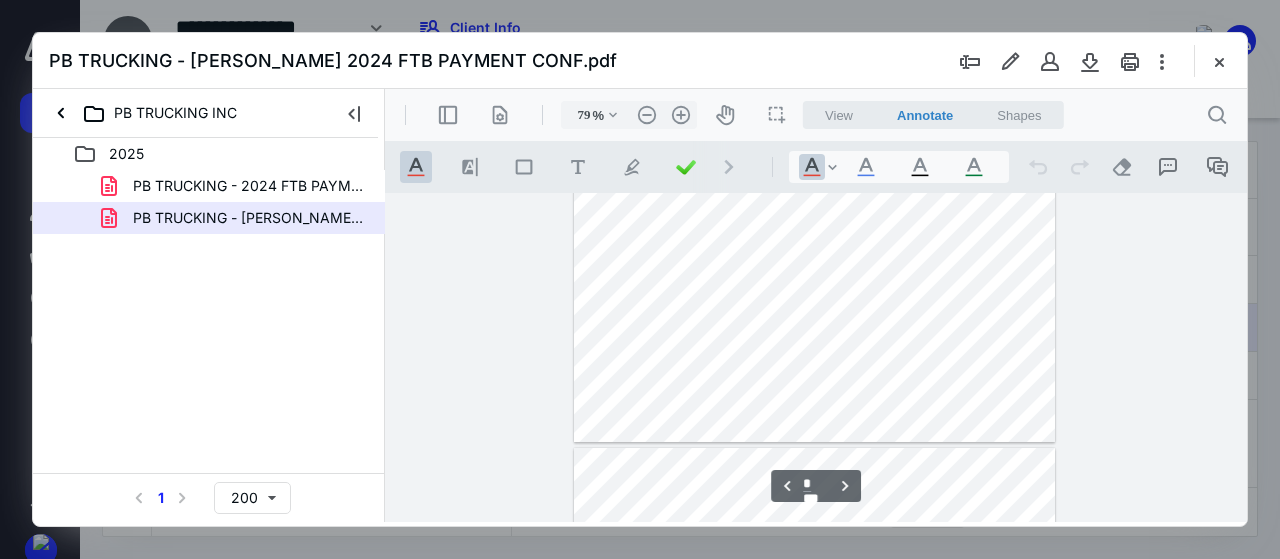 type on "*" 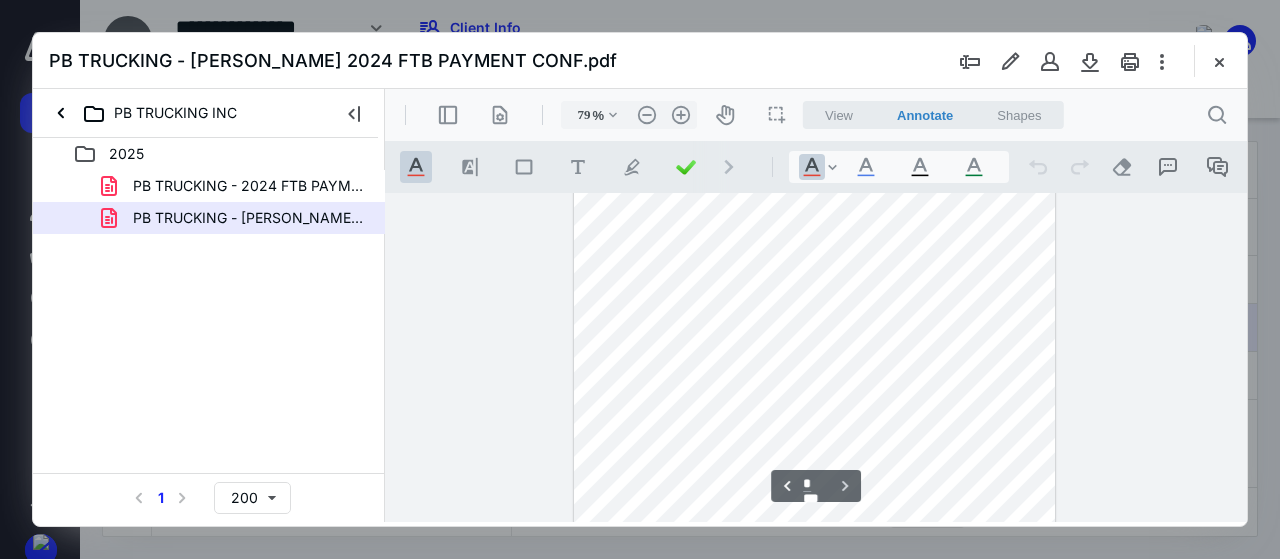 scroll, scrollTop: 1400, scrollLeft: 0, axis: vertical 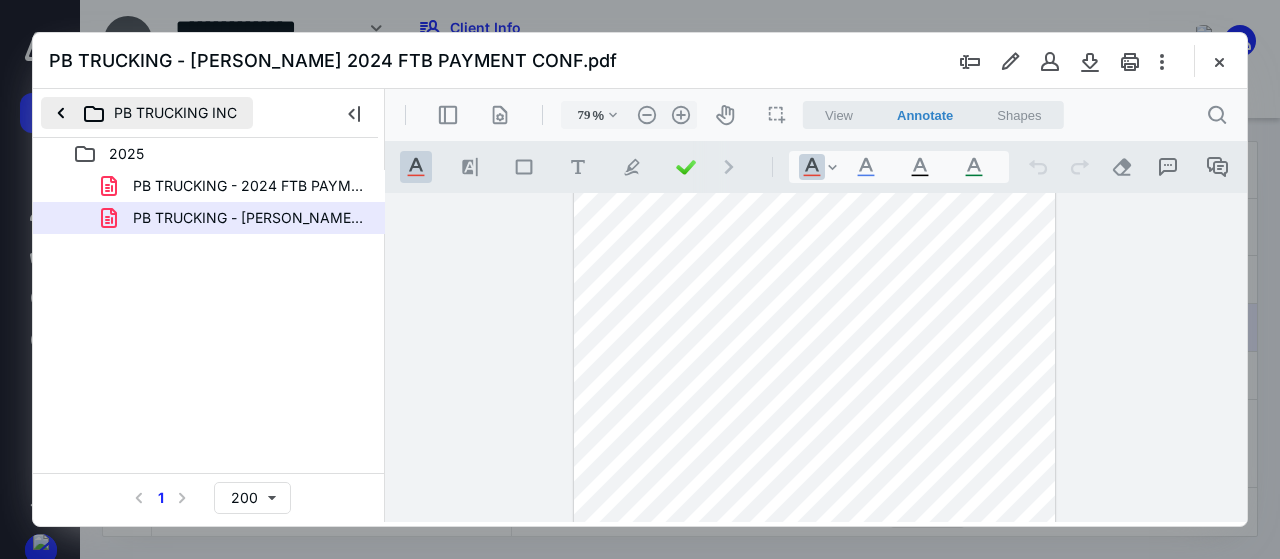 click on "PB TRUCKING INC" at bounding box center [147, 113] 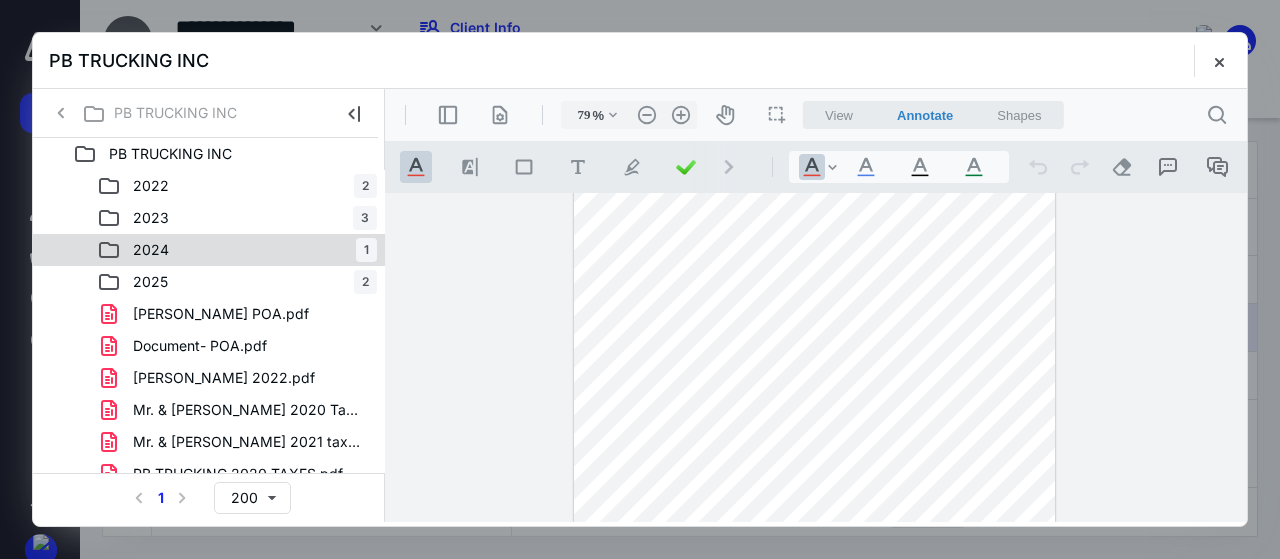 click on "2024" at bounding box center (151, 250) 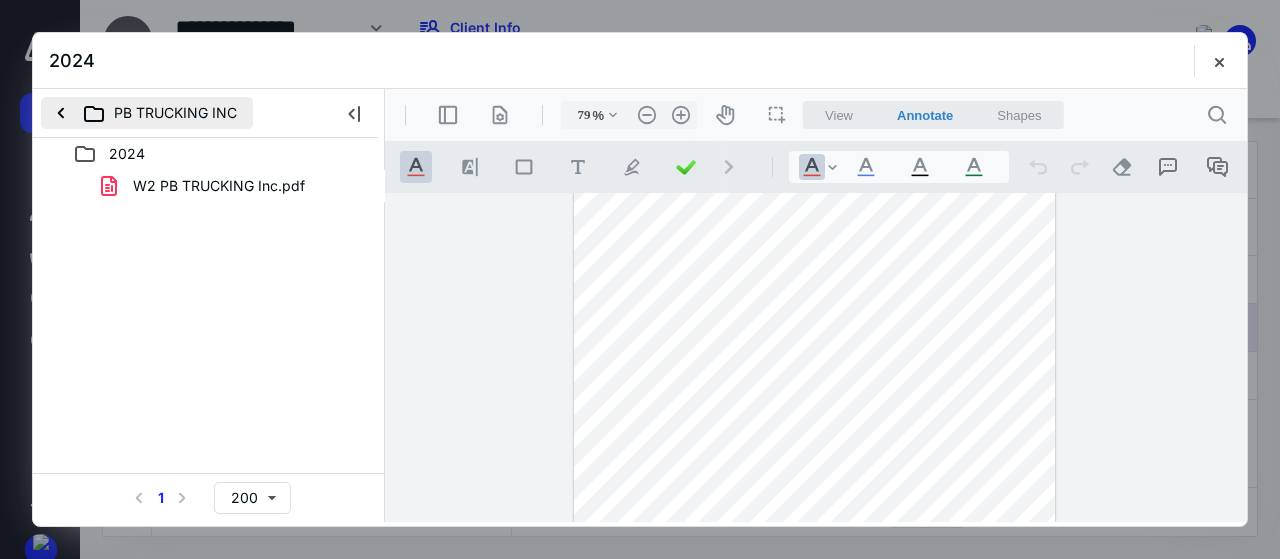 click on "PB TRUCKING INC" at bounding box center [147, 113] 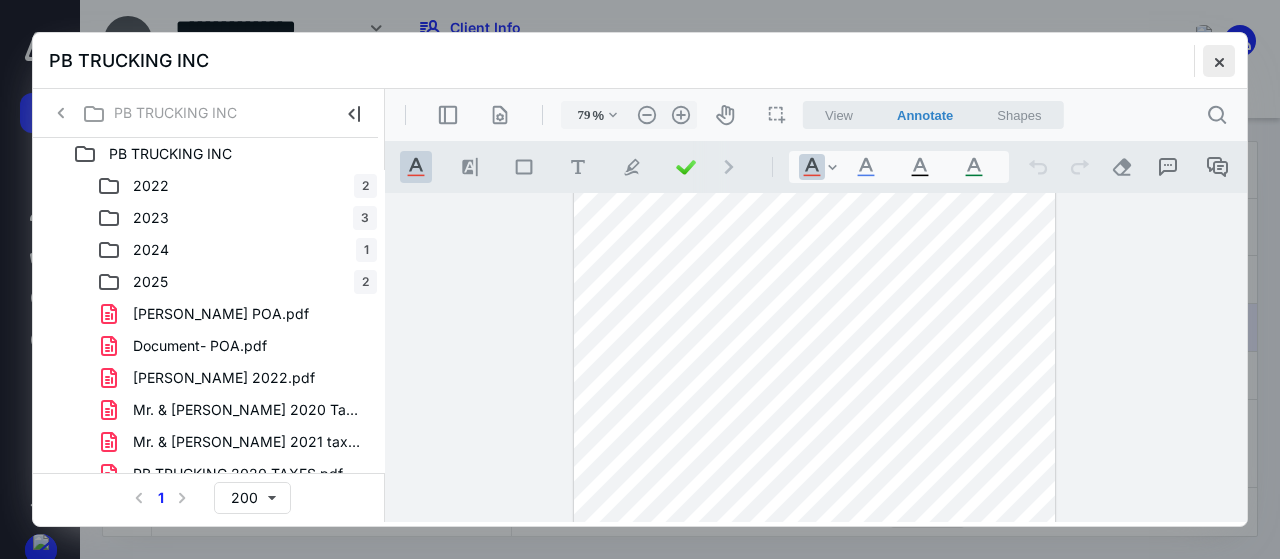 click at bounding box center (1219, 61) 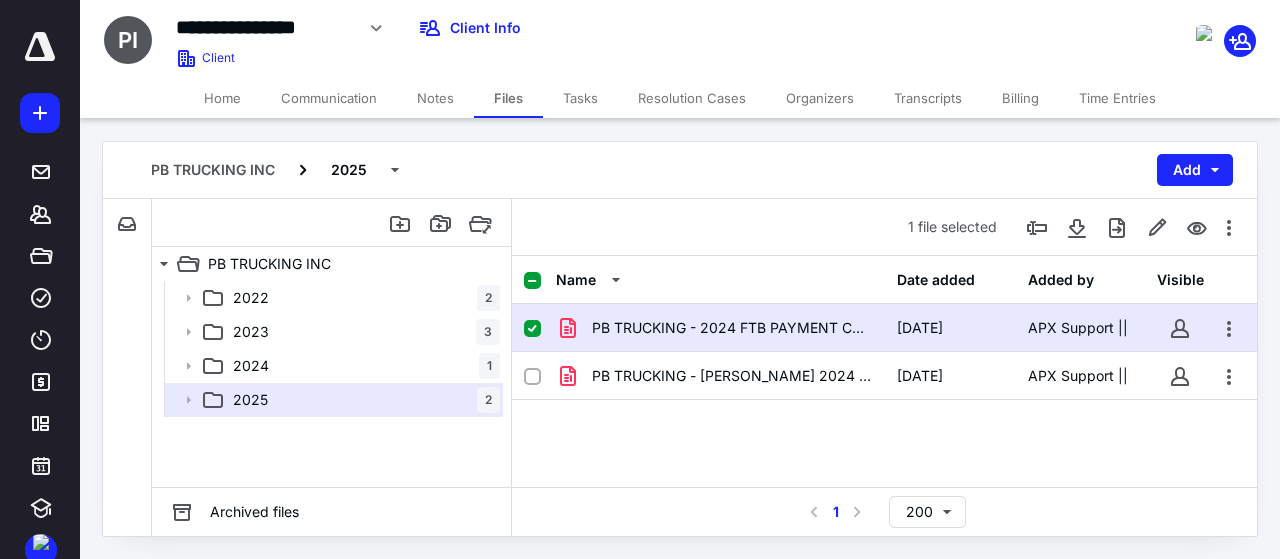 click 